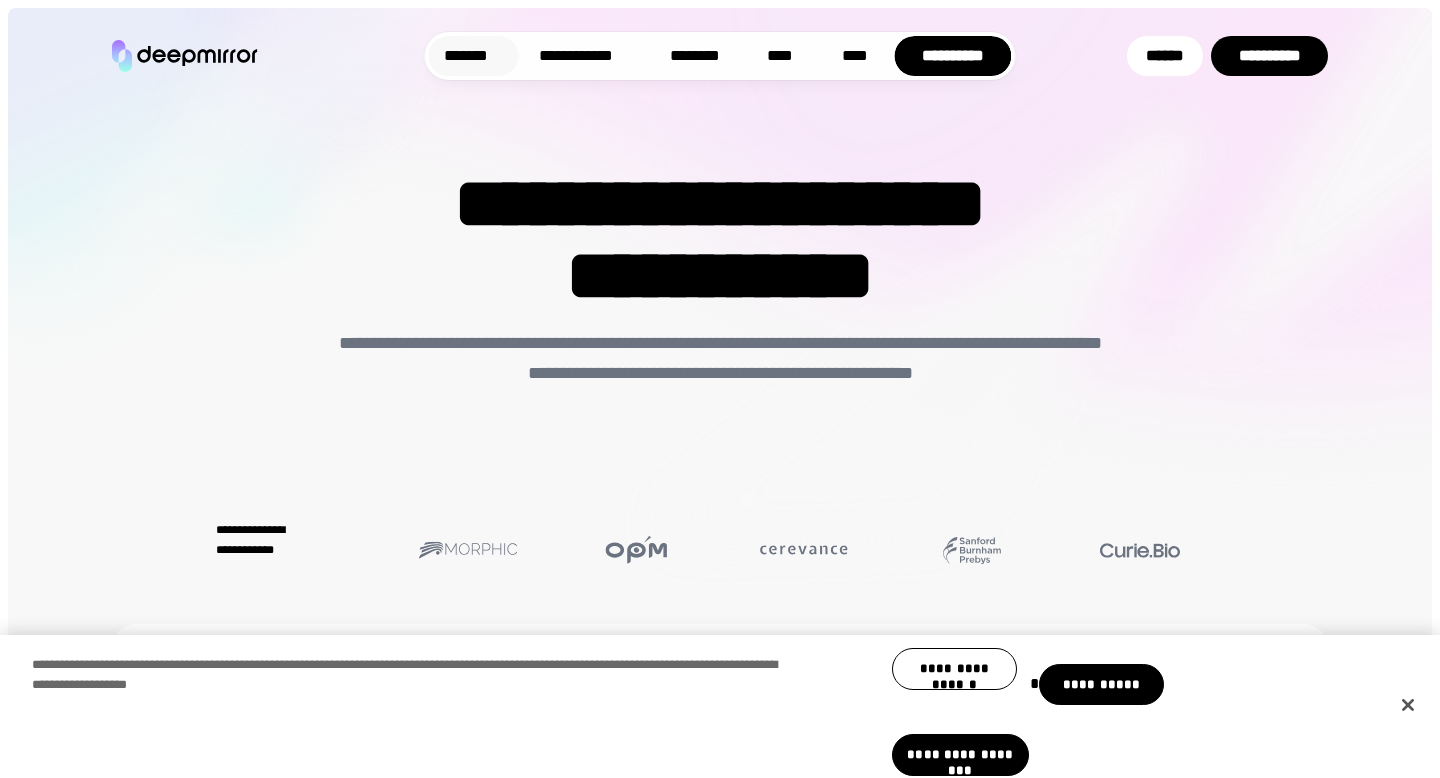 click on "*******" at bounding box center [473, 56] 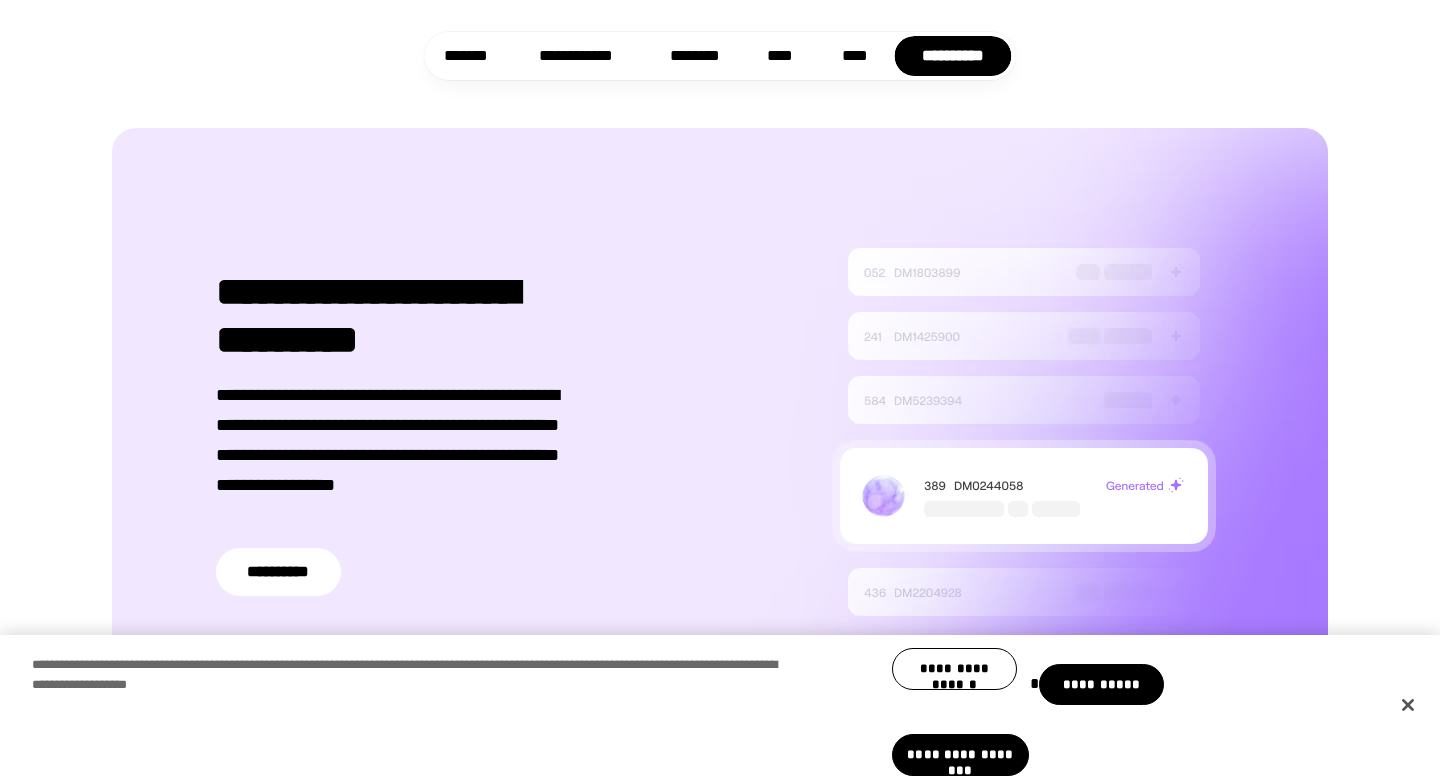 scroll, scrollTop: 3089, scrollLeft: 0, axis: vertical 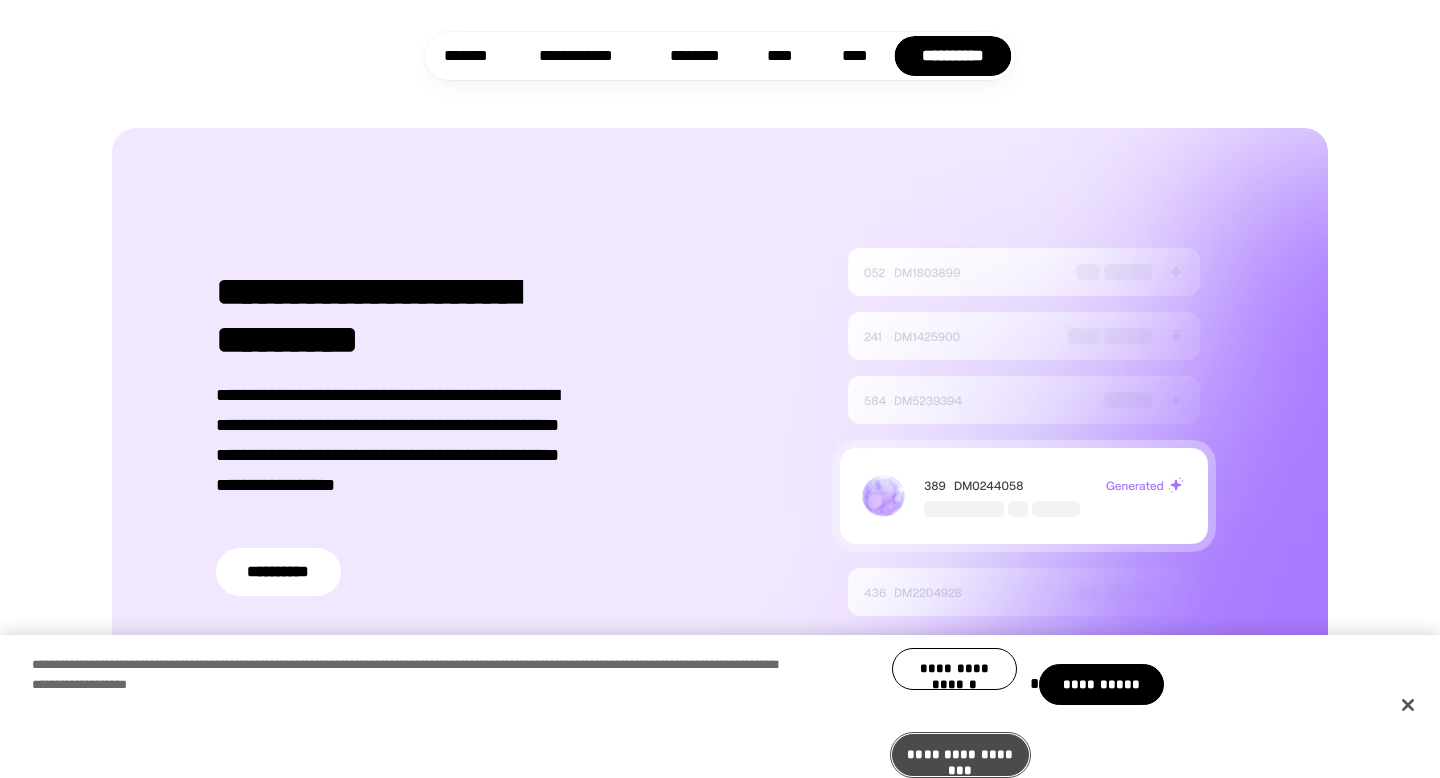 click on "**********" at bounding box center (960, 755) 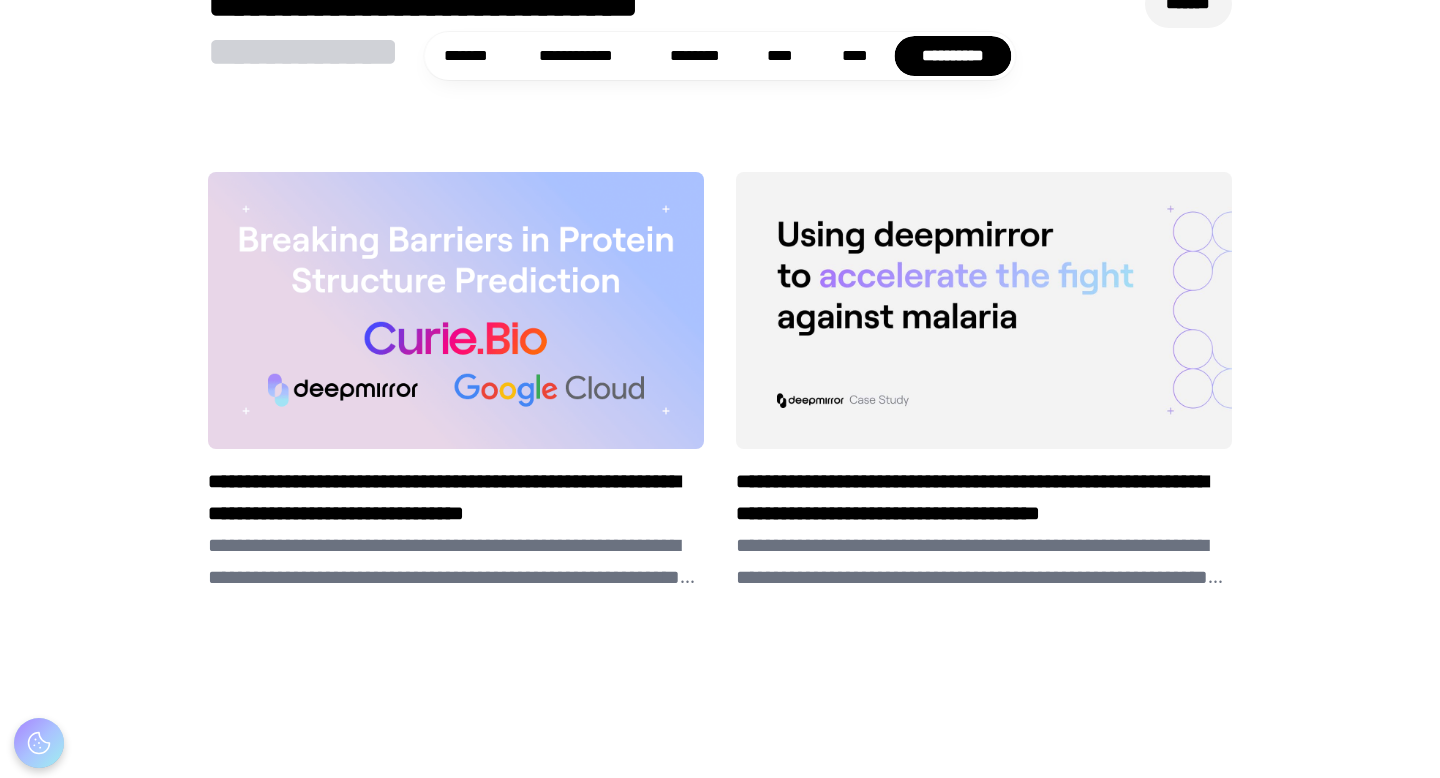 scroll, scrollTop: 5541, scrollLeft: 0, axis: vertical 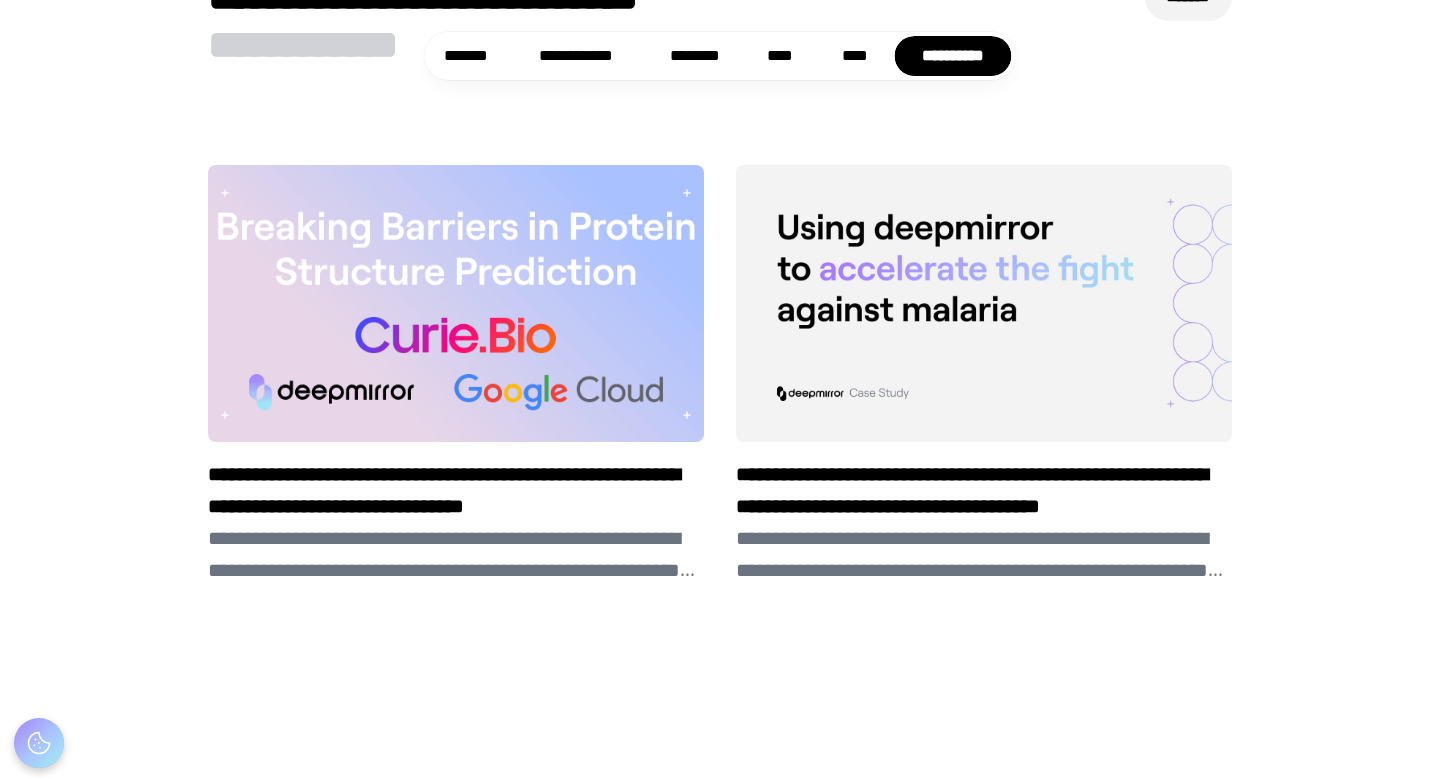 click on "**********" at bounding box center [456, 554] 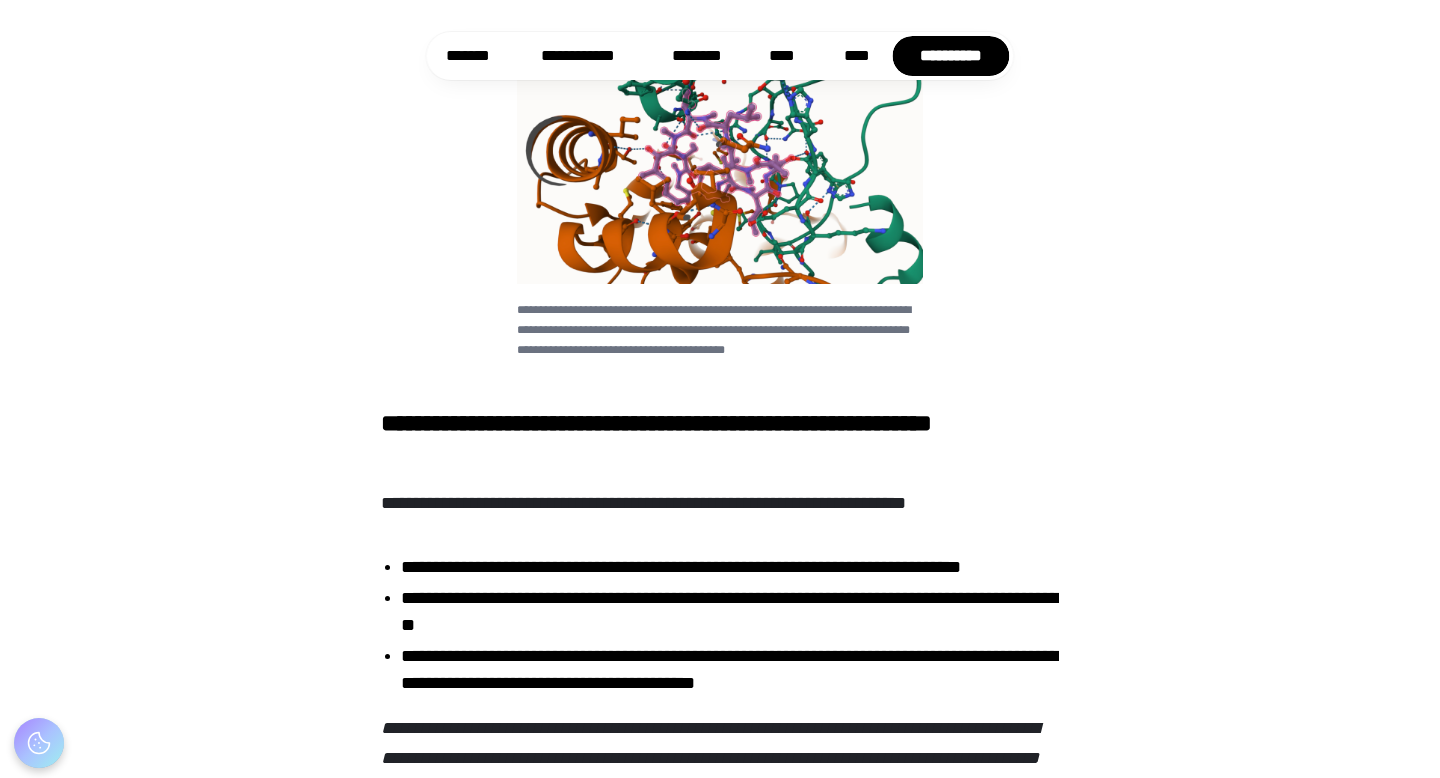 scroll, scrollTop: 0, scrollLeft: 0, axis: both 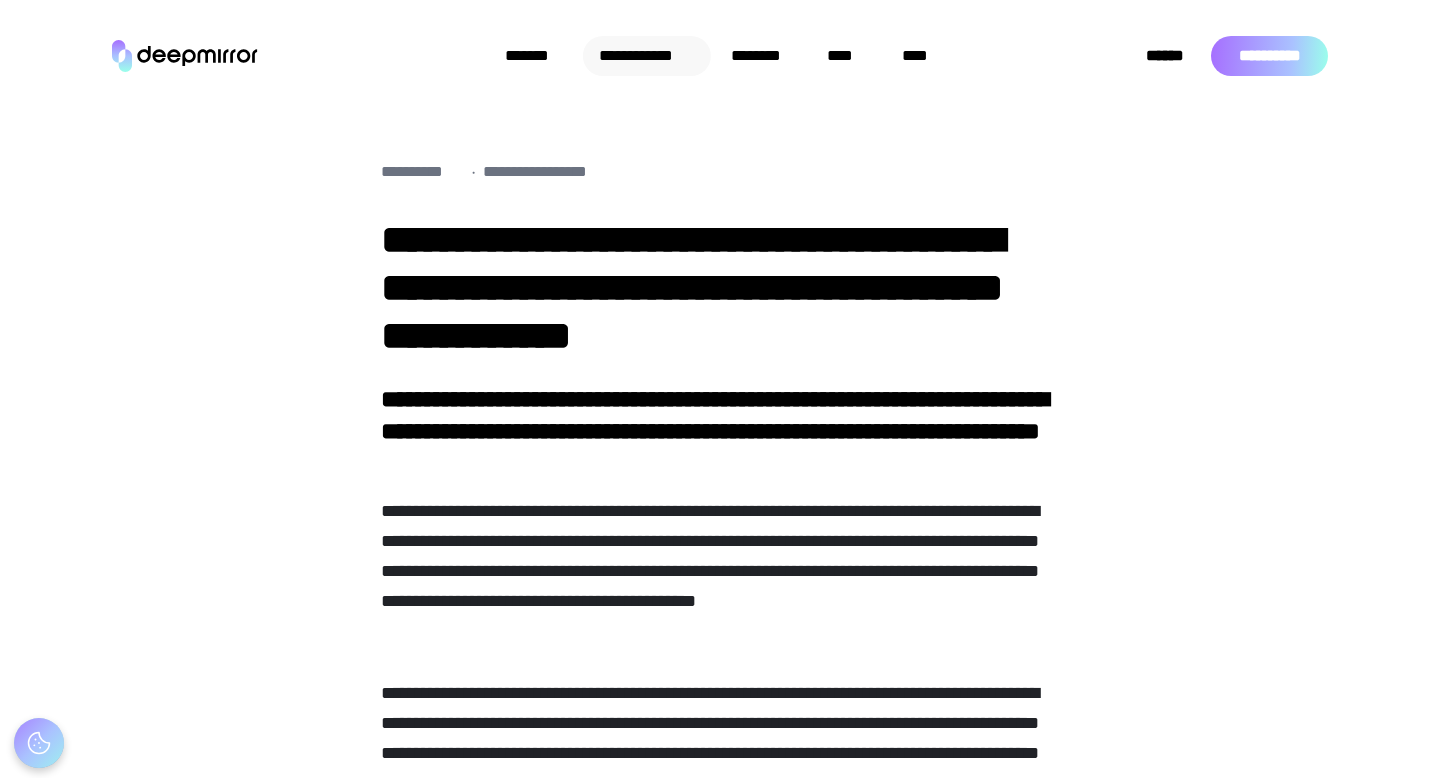 click on "**********" at bounding box center (646, 56) 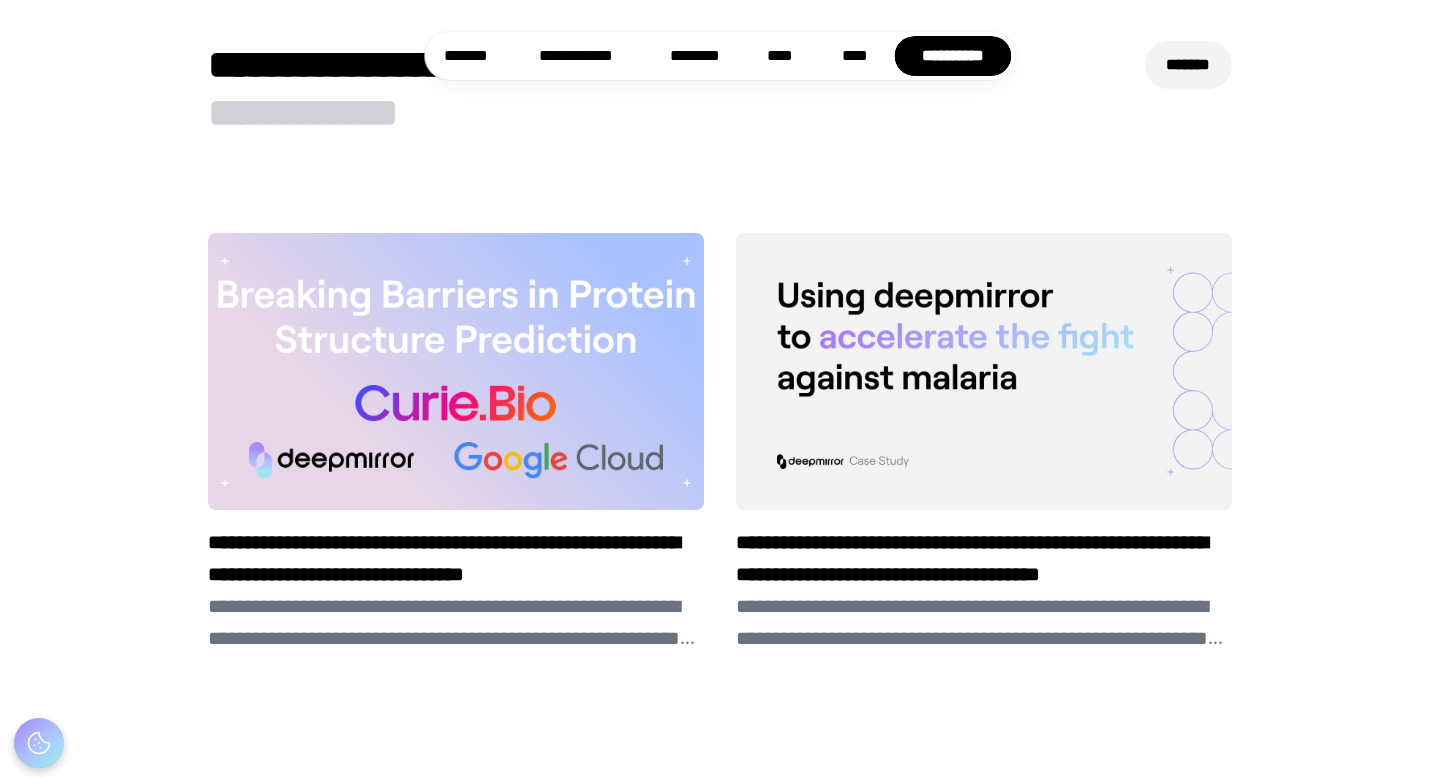 scroll, scrollTop: 5473, scrollLeft: 0, axis: vertical 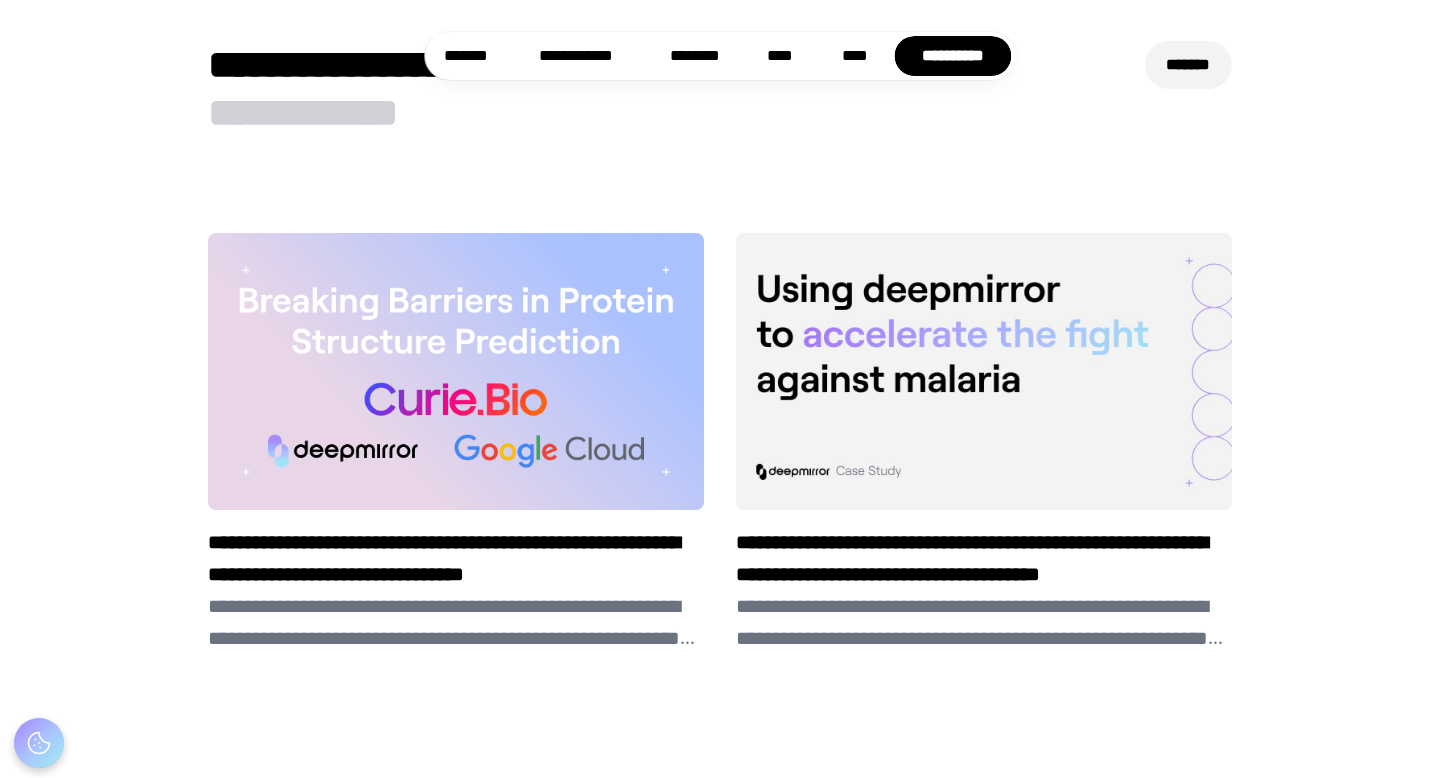 click at bounding box center [984, 371] 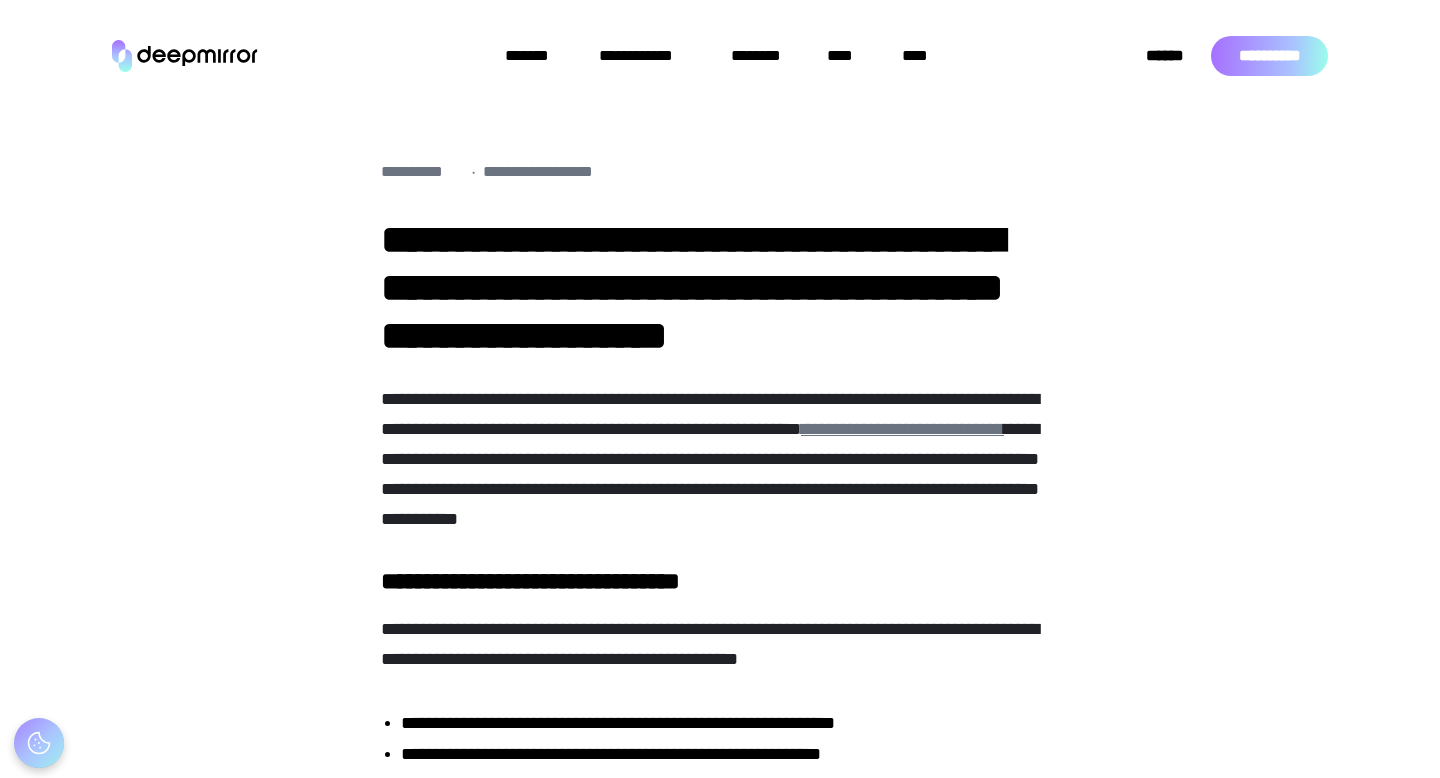 scroll, scrollTop: 31, scrollLeft: 0, axis: vertical 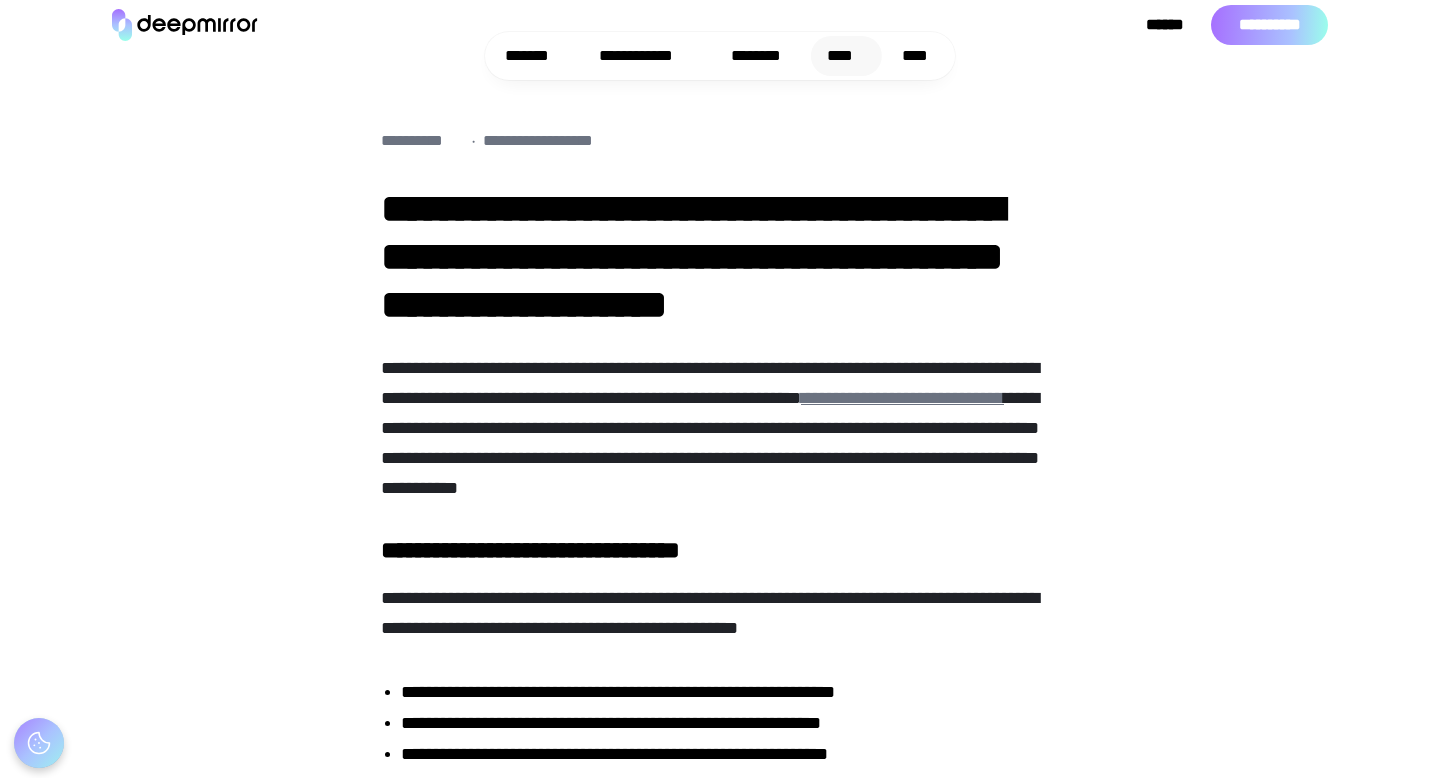 click on "****" at bounding box center [846, 56] 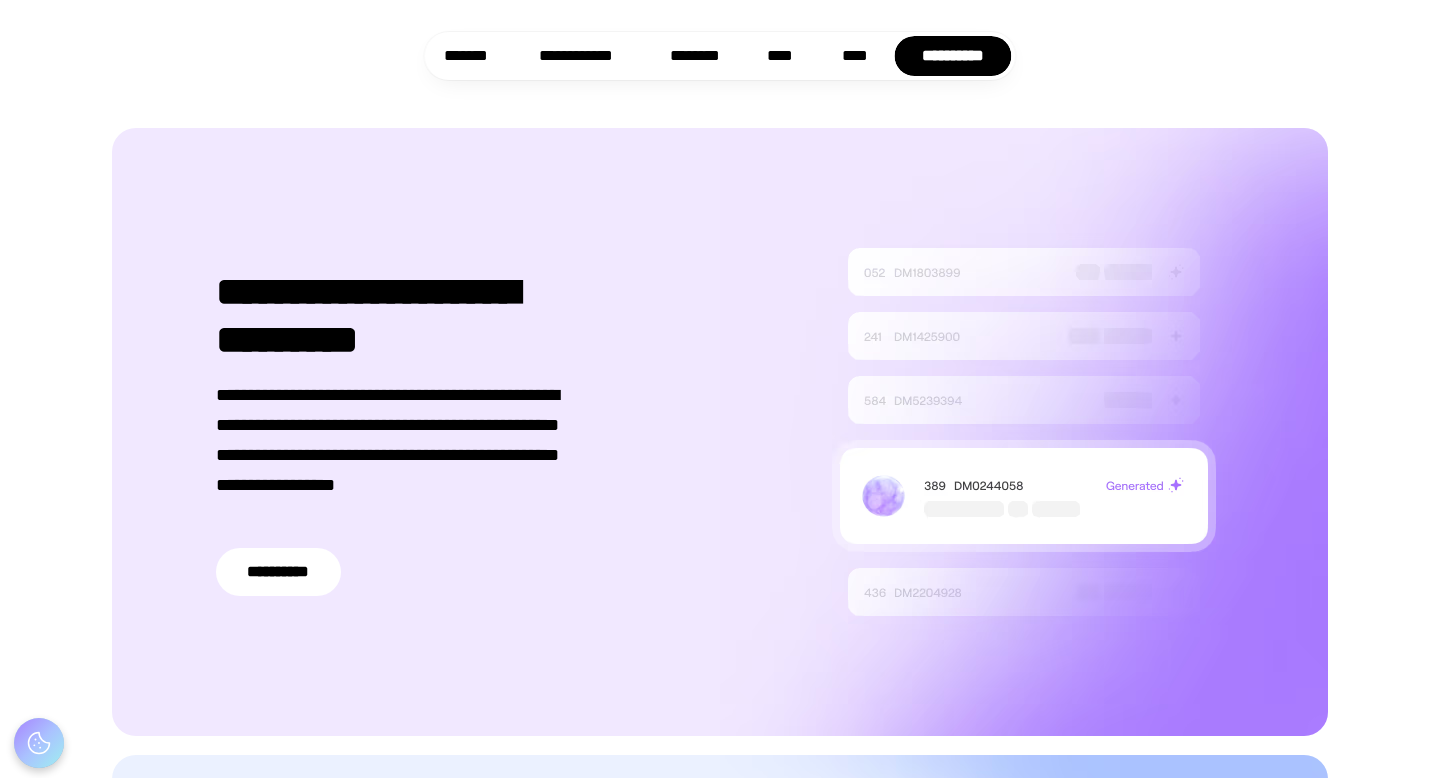 scroll, scrollTop: 3034, scrollLeft: 0, axis: vertical 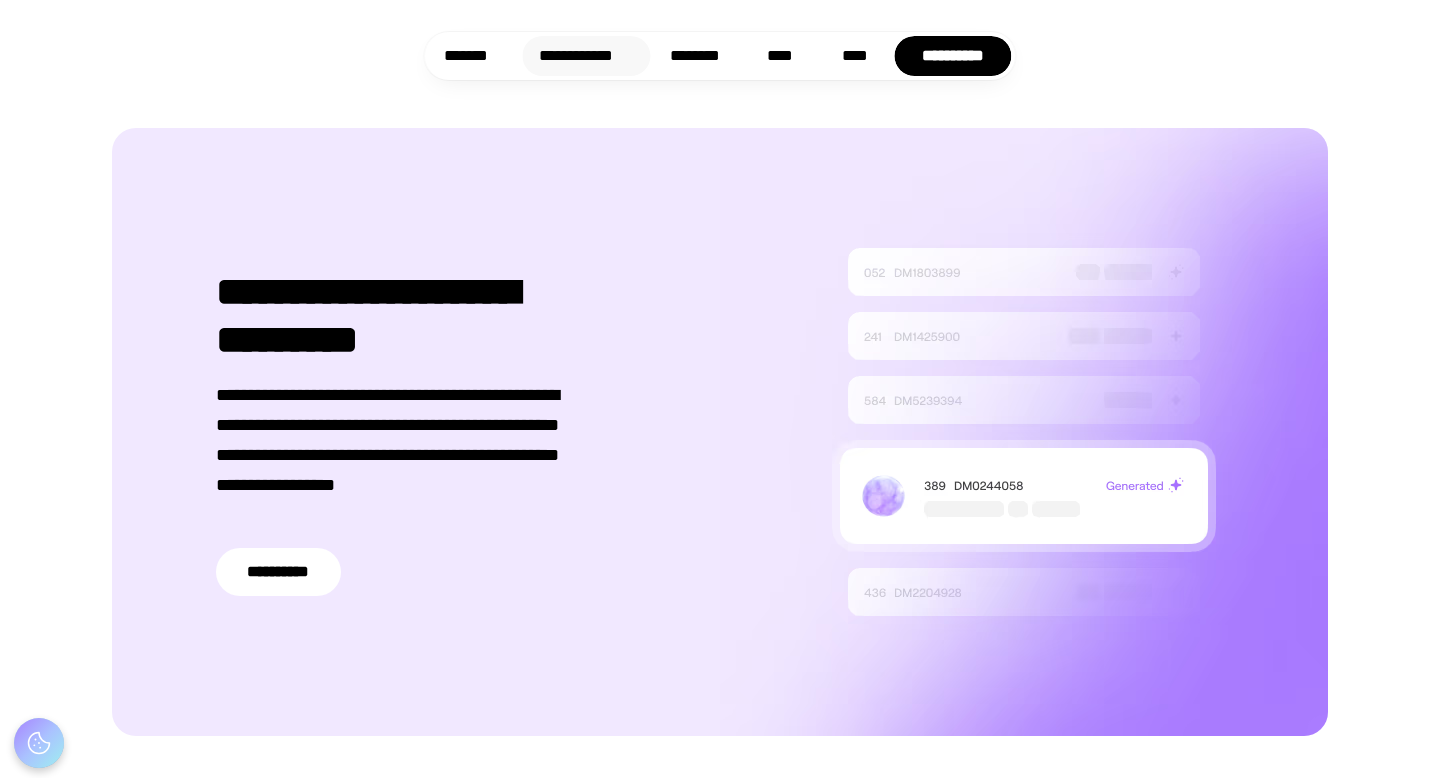 click on "**********" at bounding box center [586, 56] 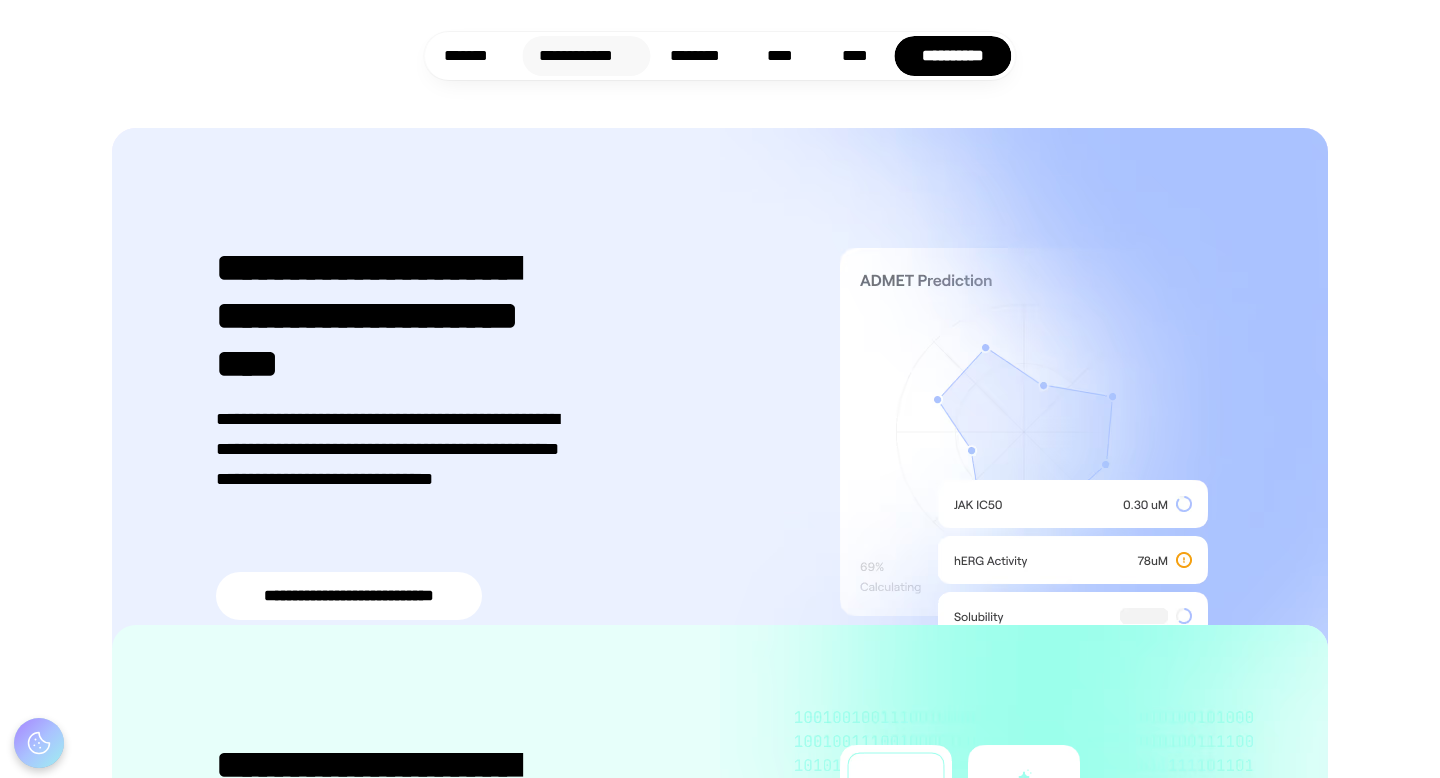 scroll, scrollTop: 3984, scrollLeft: 0, axis: vertical 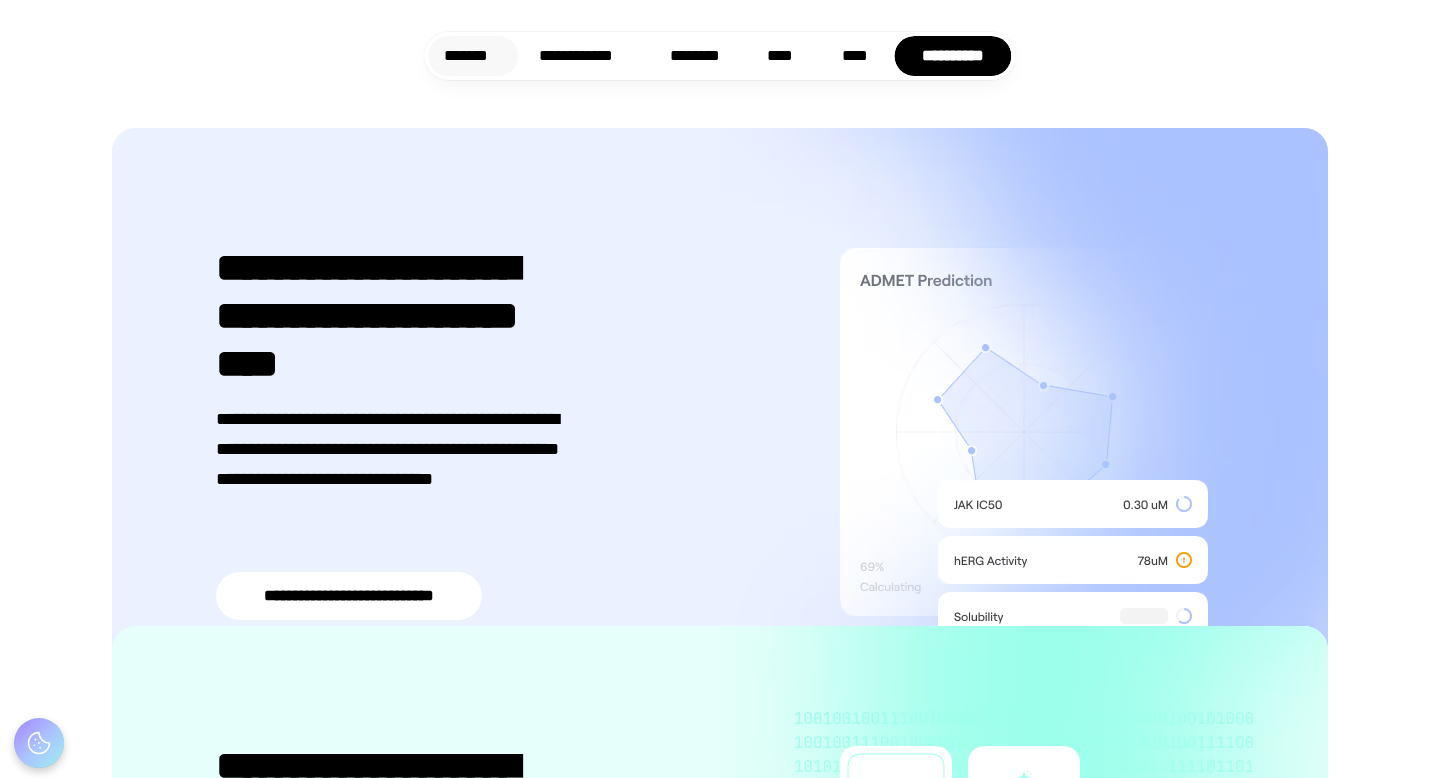 click on "*******" at bounding box center [473, 56] 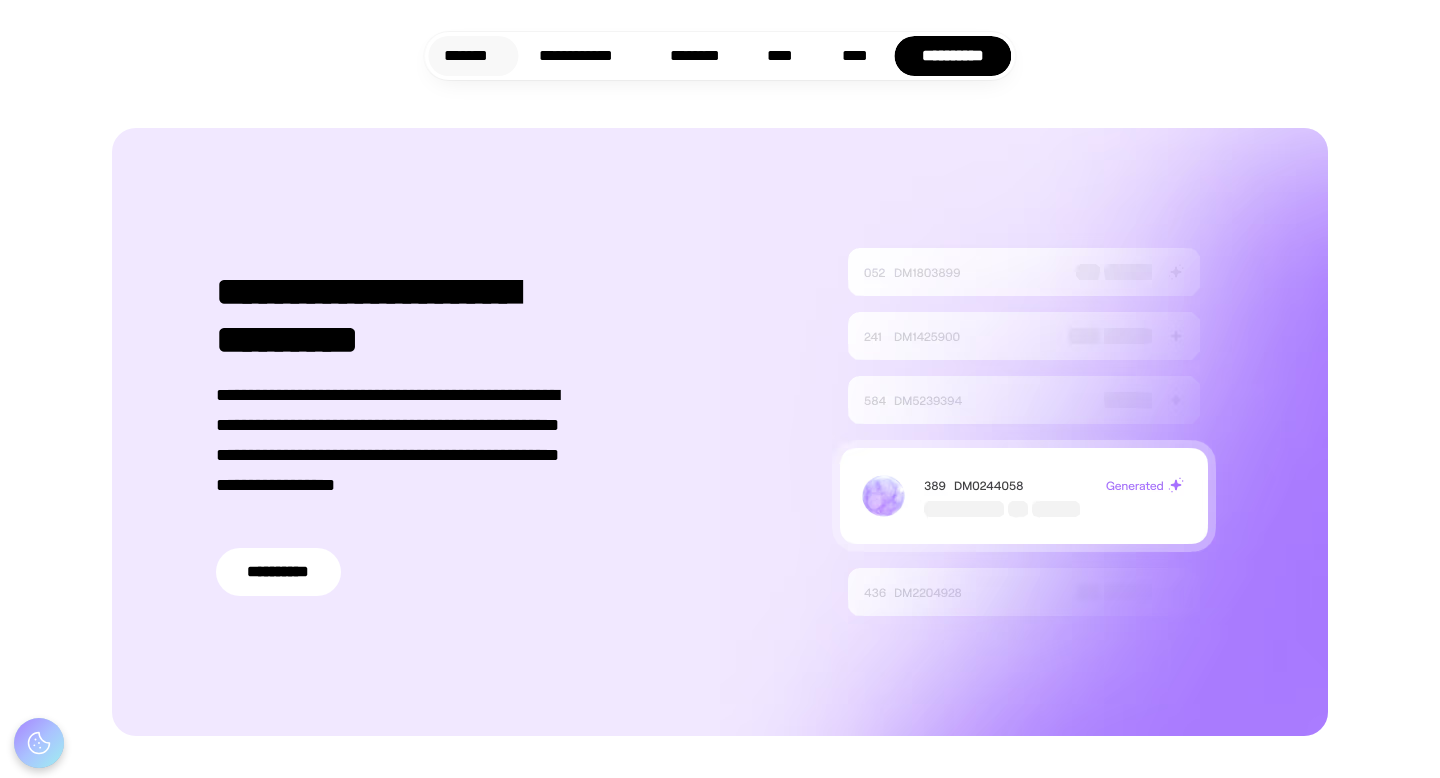 scroll, scrollTop: 3008, scrollLeft: 0, axis: vertical 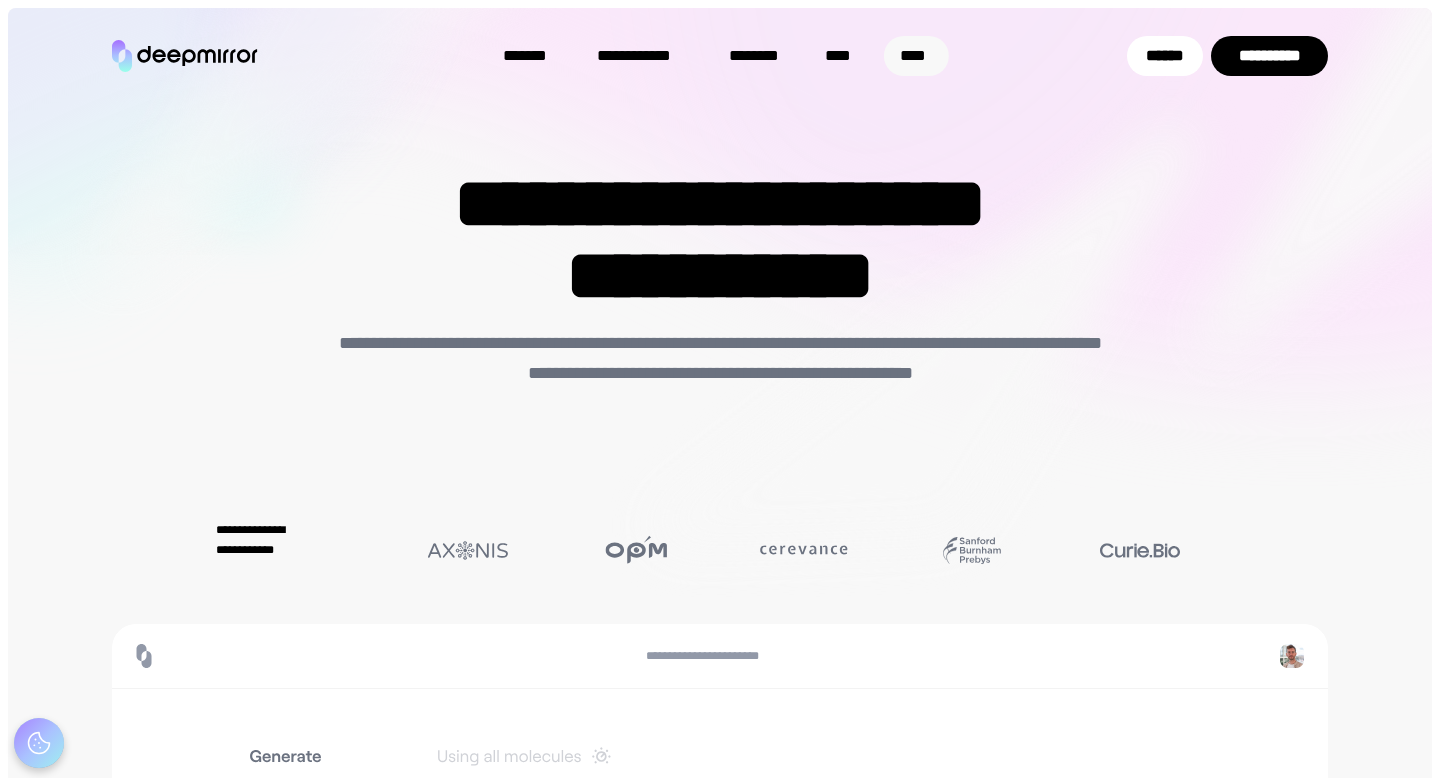 click on "****" at bounding box center [916, 56] 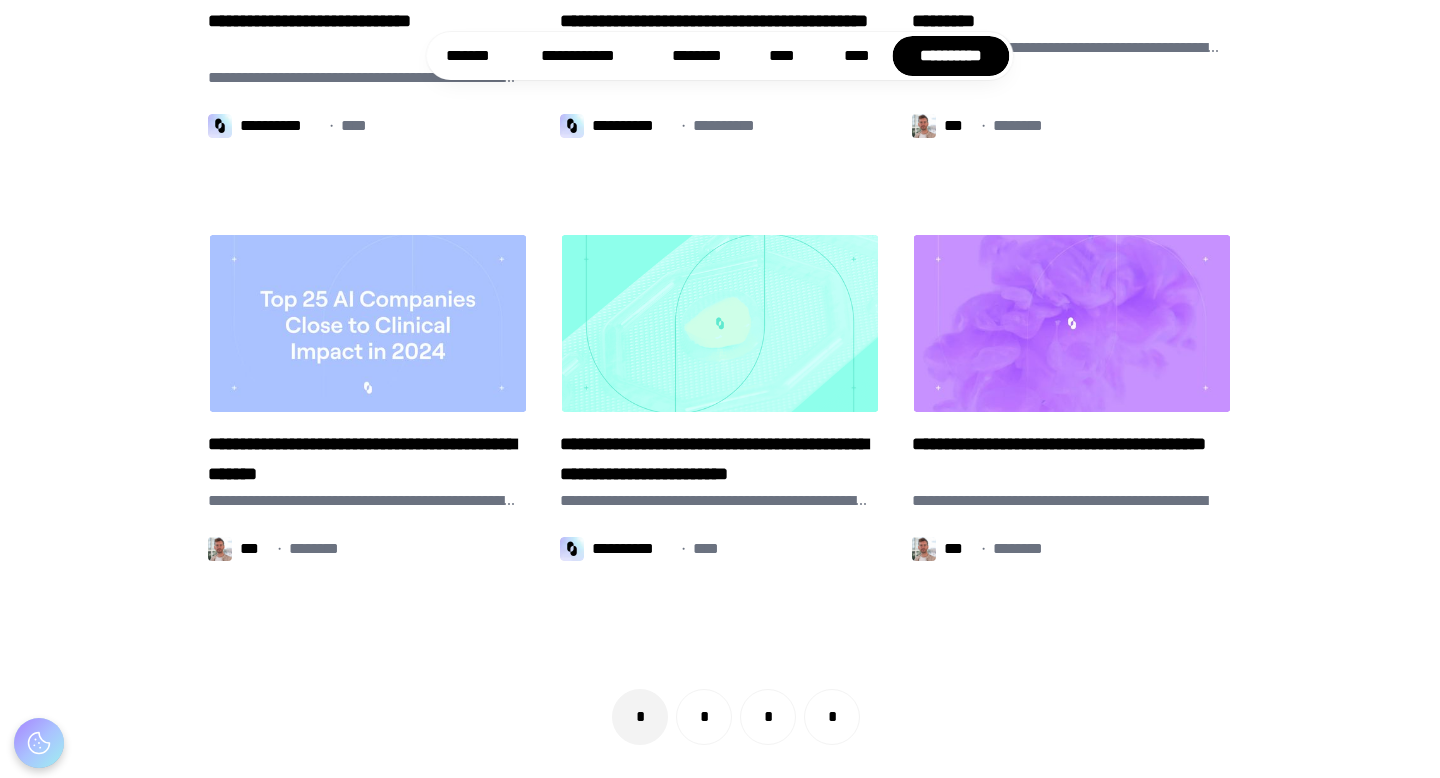 scroll, scrollTop: 1334, scrollLeft: 0, axis: vertical 